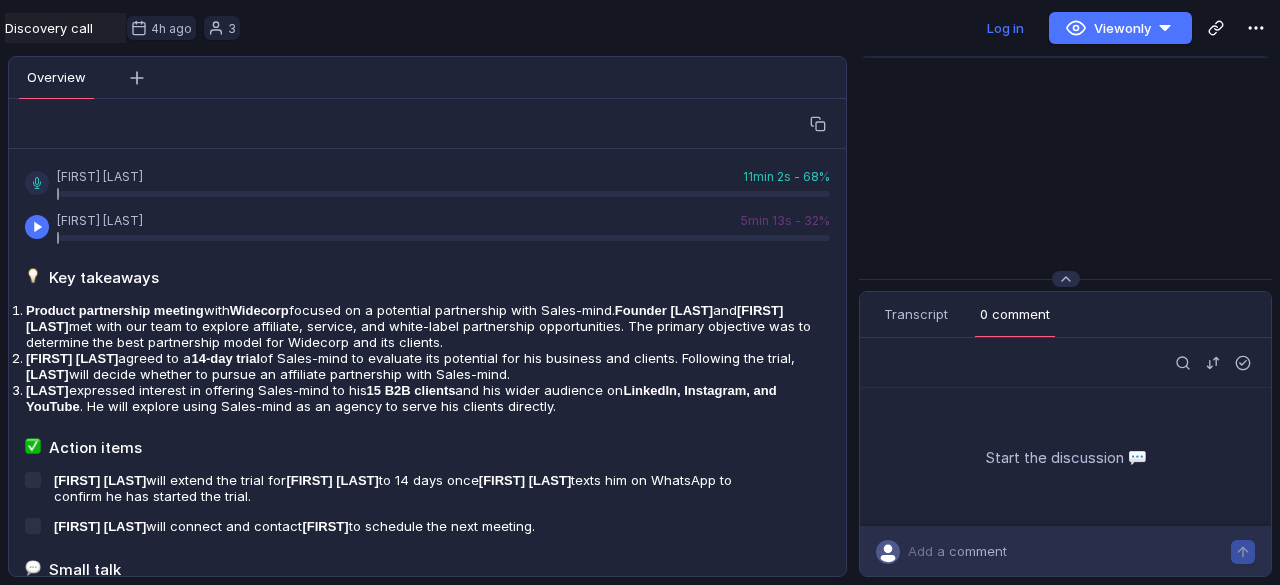 scroll, scrollTop: 0, scrollLeft: 0, axis: both 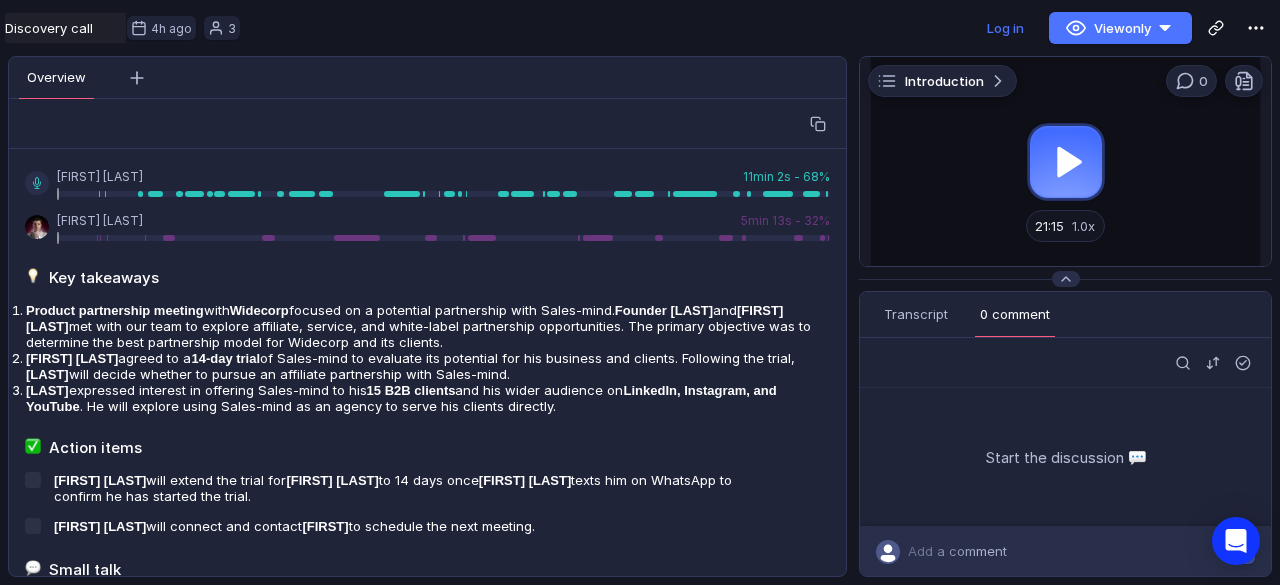 click at bounding box center (1065, 161) 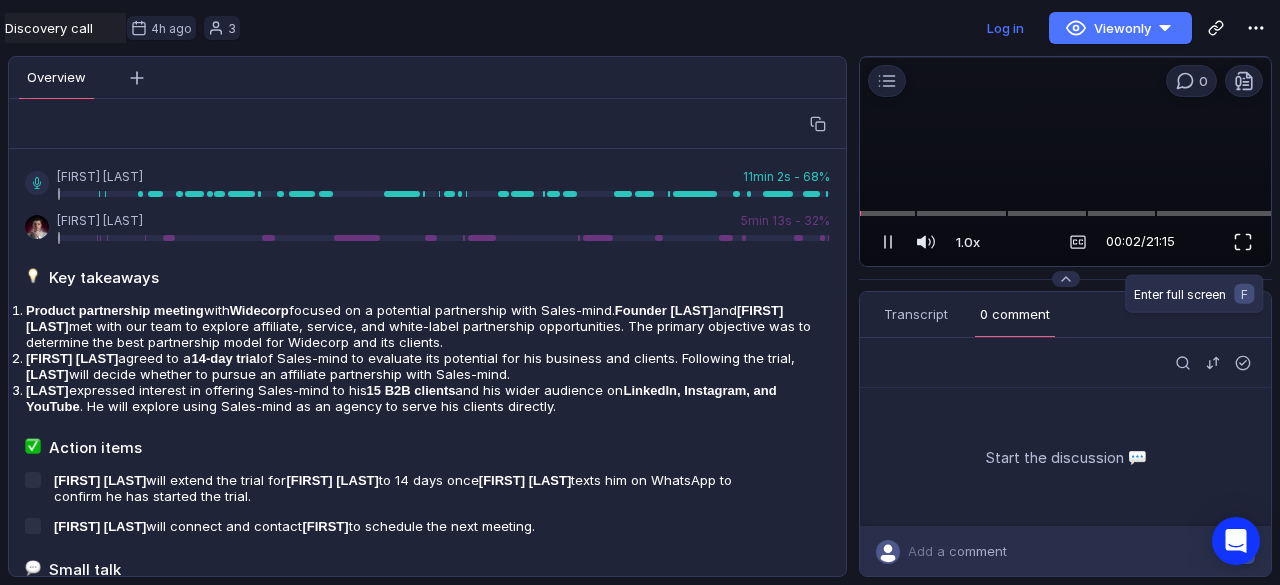 click at bounding box center [1243, 242] 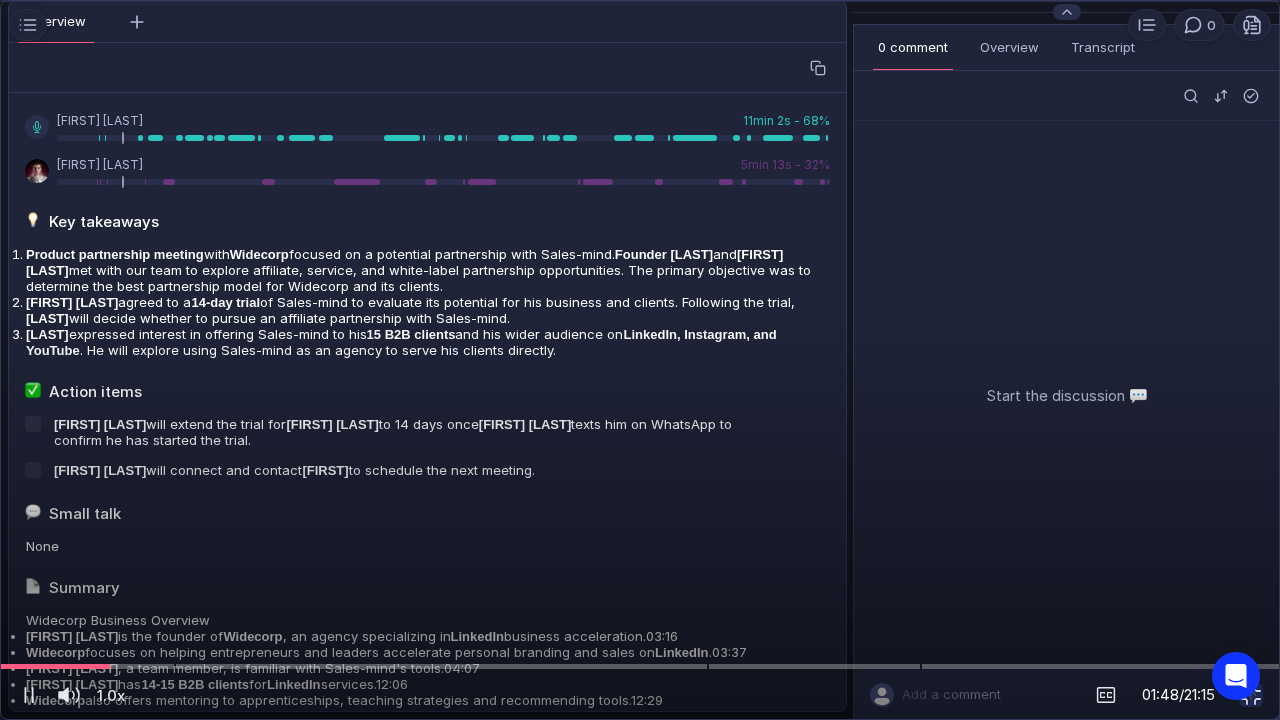 click at bounding box center (640, 360) 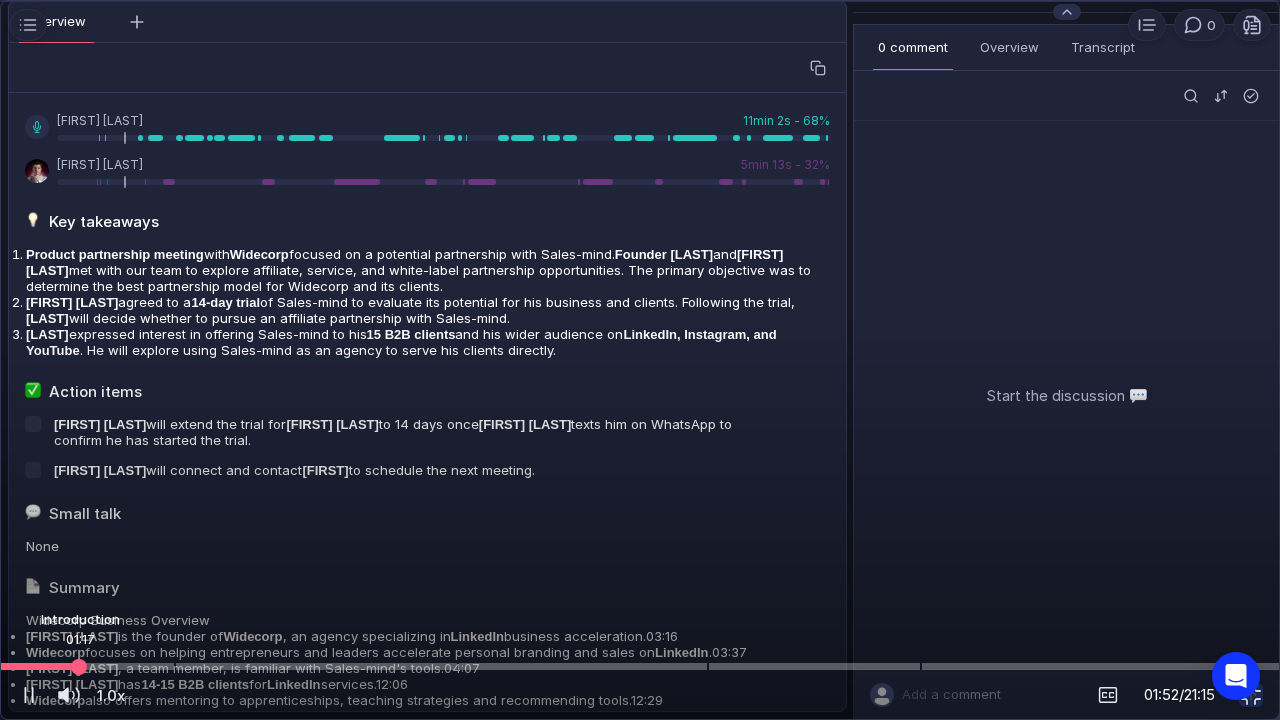 click at bounding box center [640, 666] 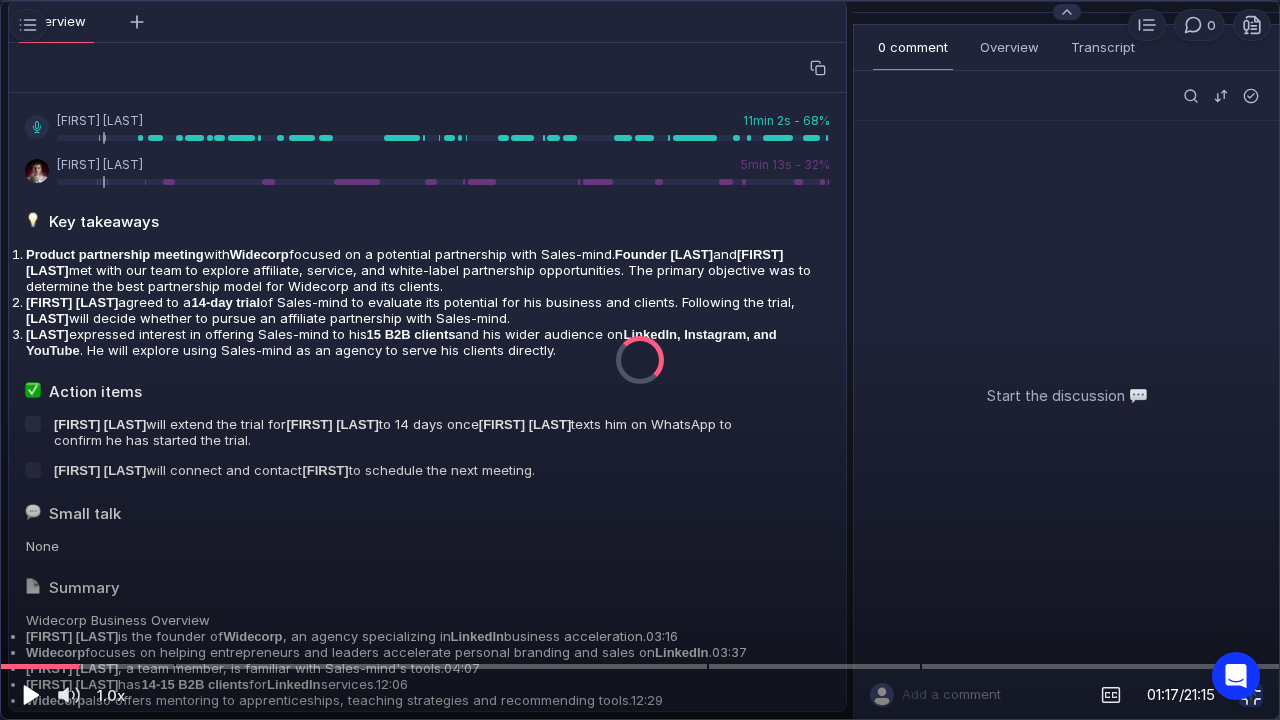 click at bounding box center (29, 695) 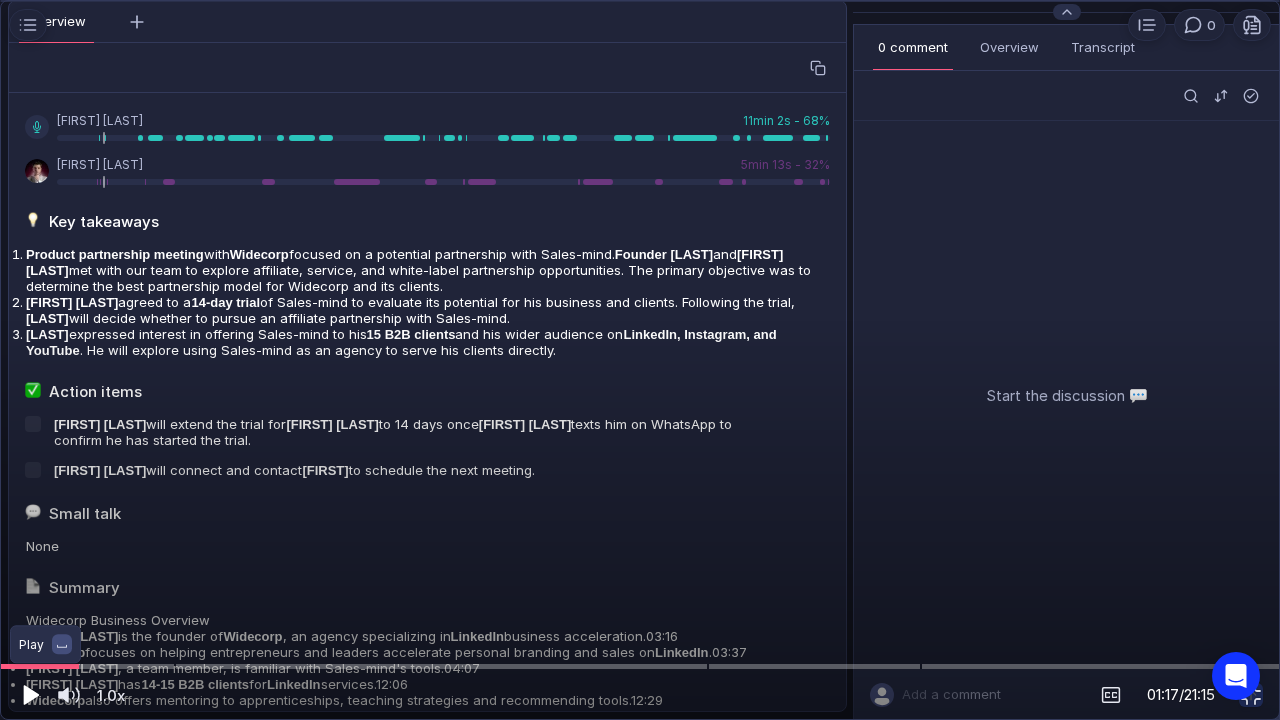 click at bounding box center [31, 695] 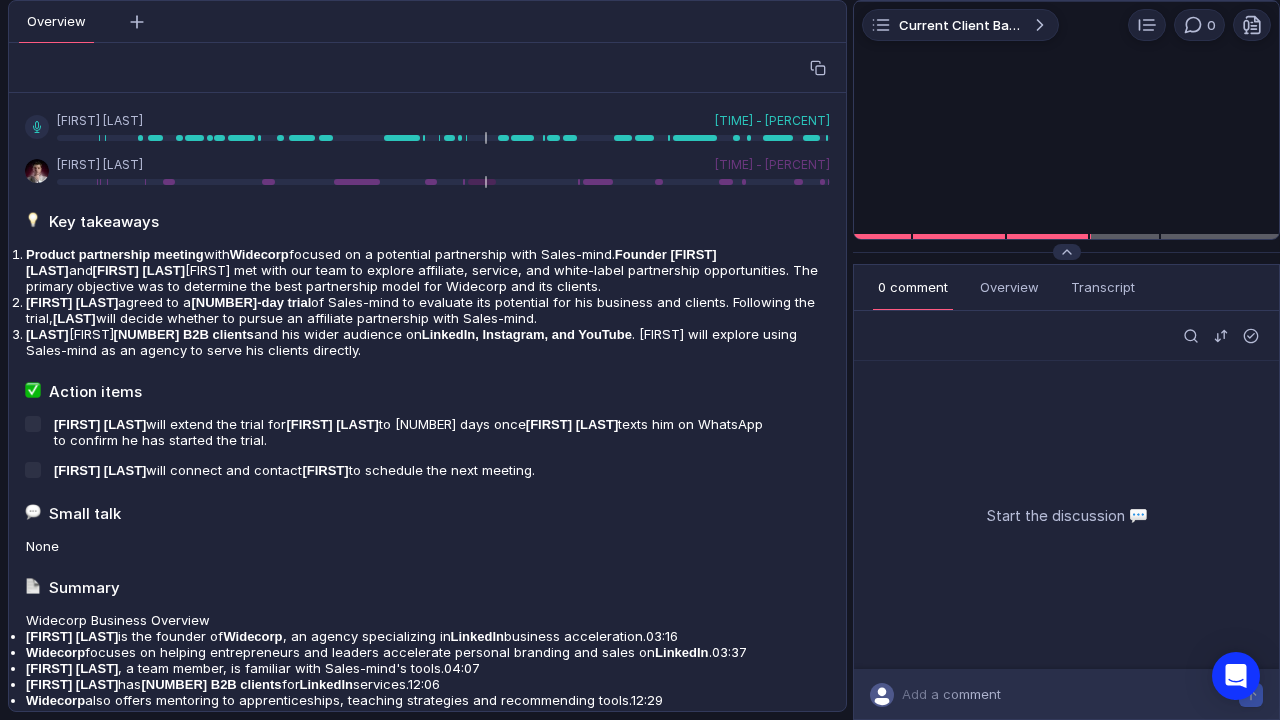 scroll, scrollTop: 0, scrollLeft: 0, axis: both 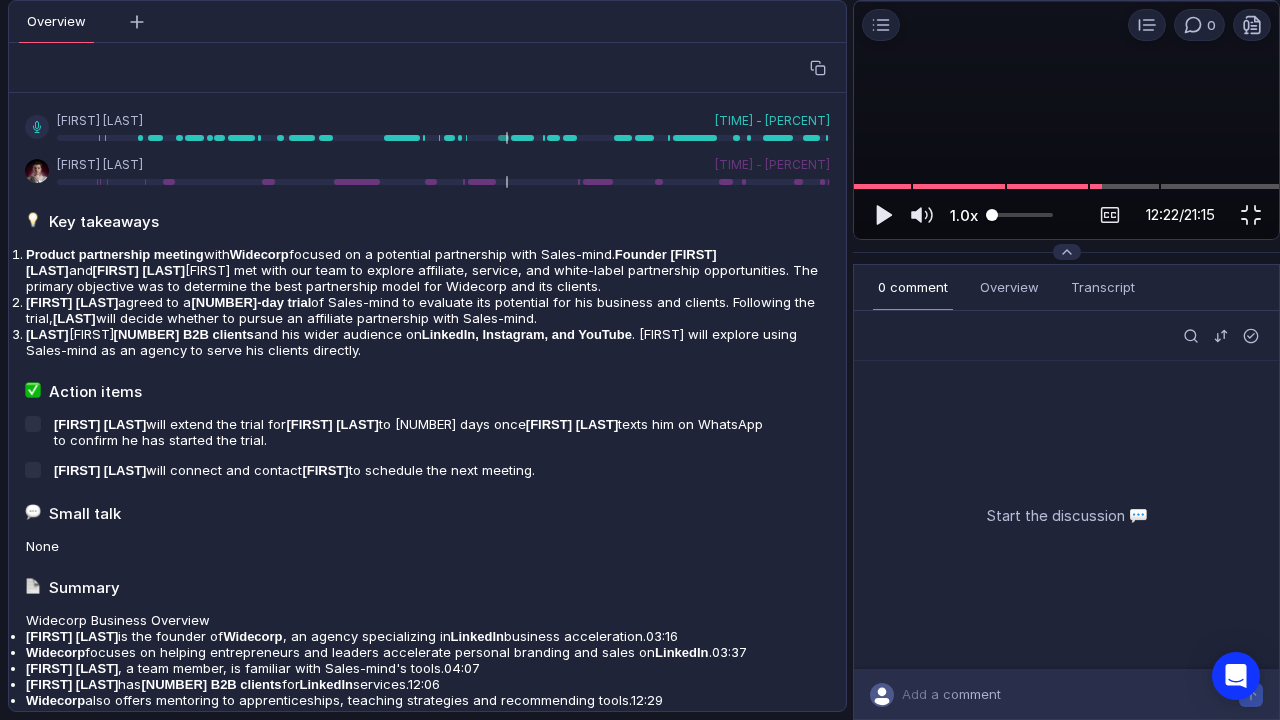 click on "1.0x" at bounding box center [964, 215] 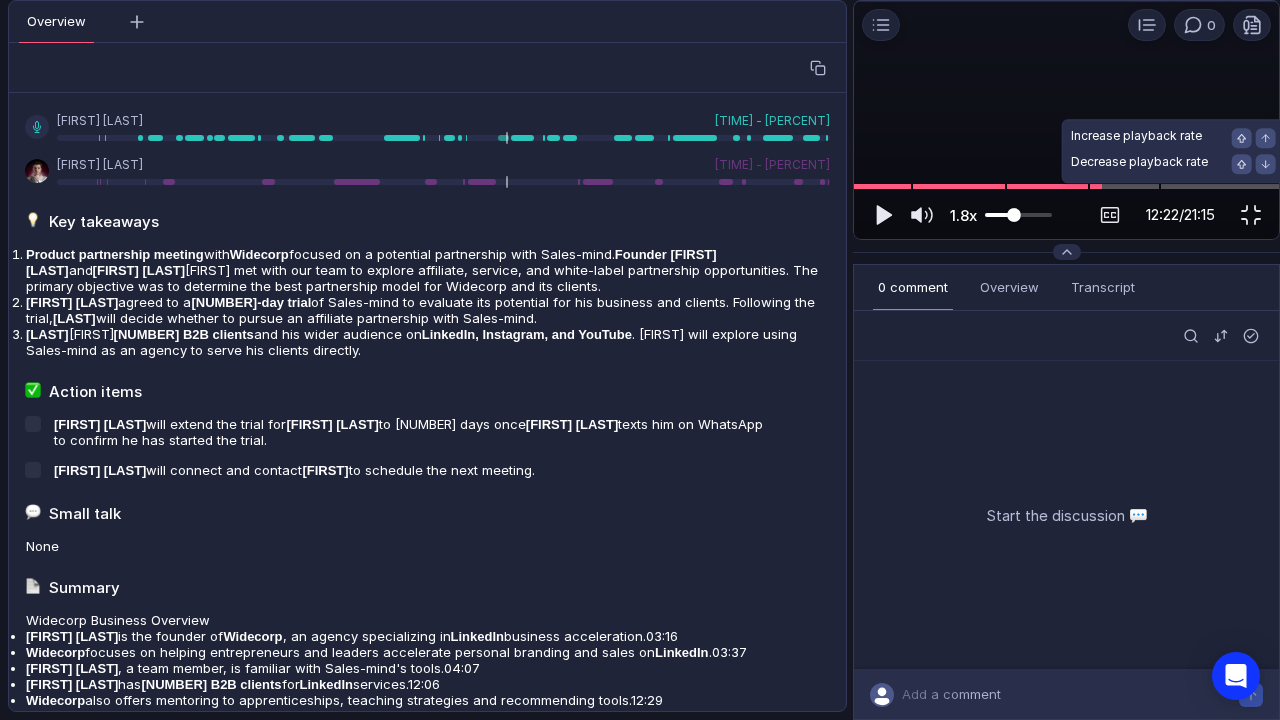 click at bounding box center [1014, 215] 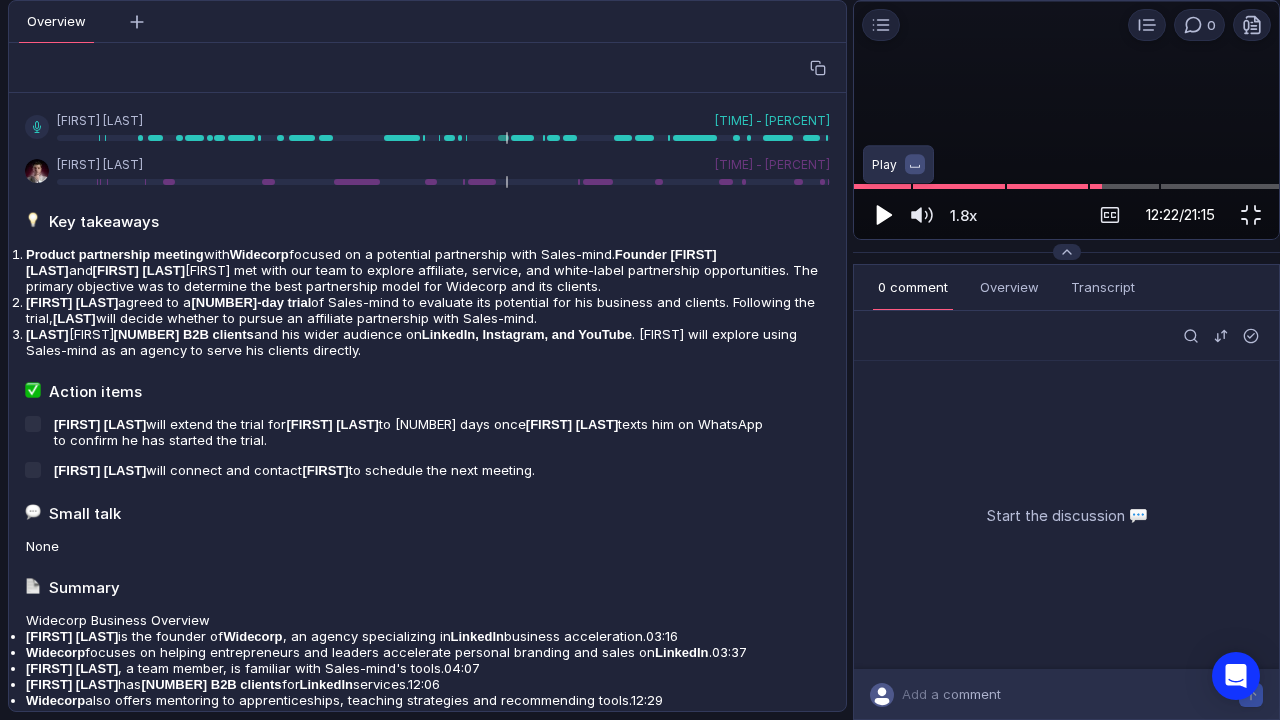 click at bounding box center (885, 215) 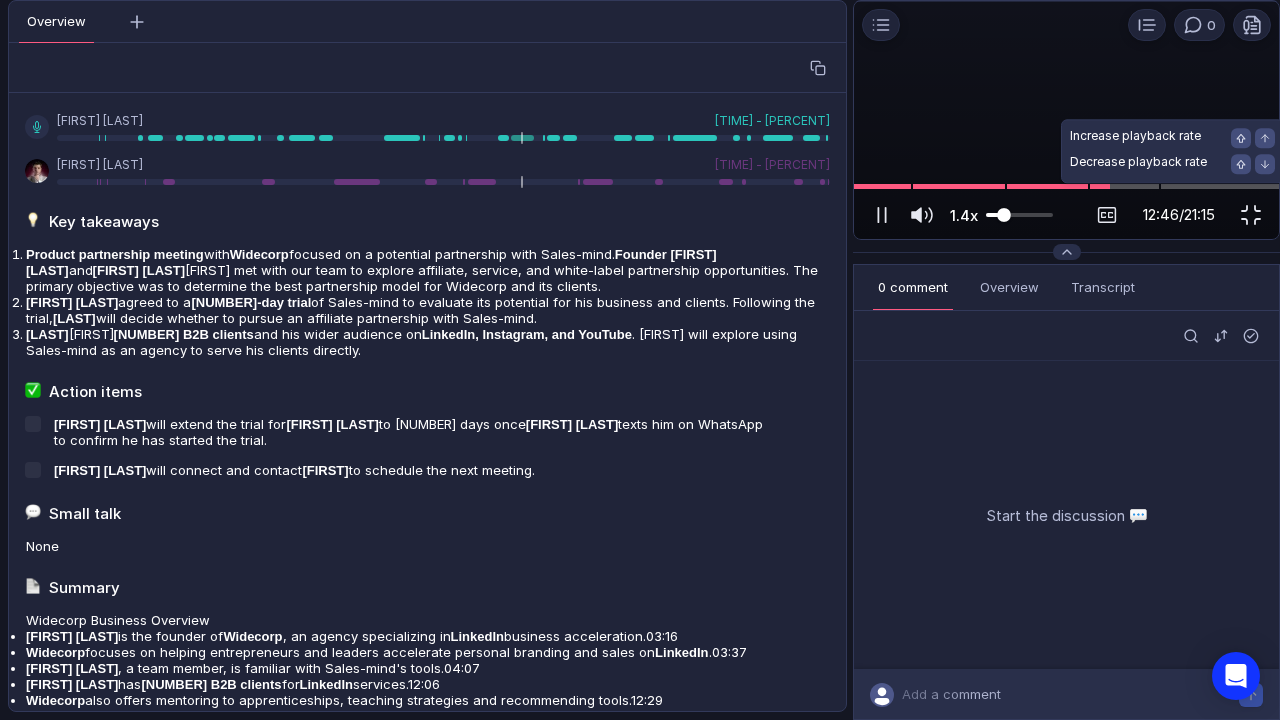 click at bounding box center [1004, 215] 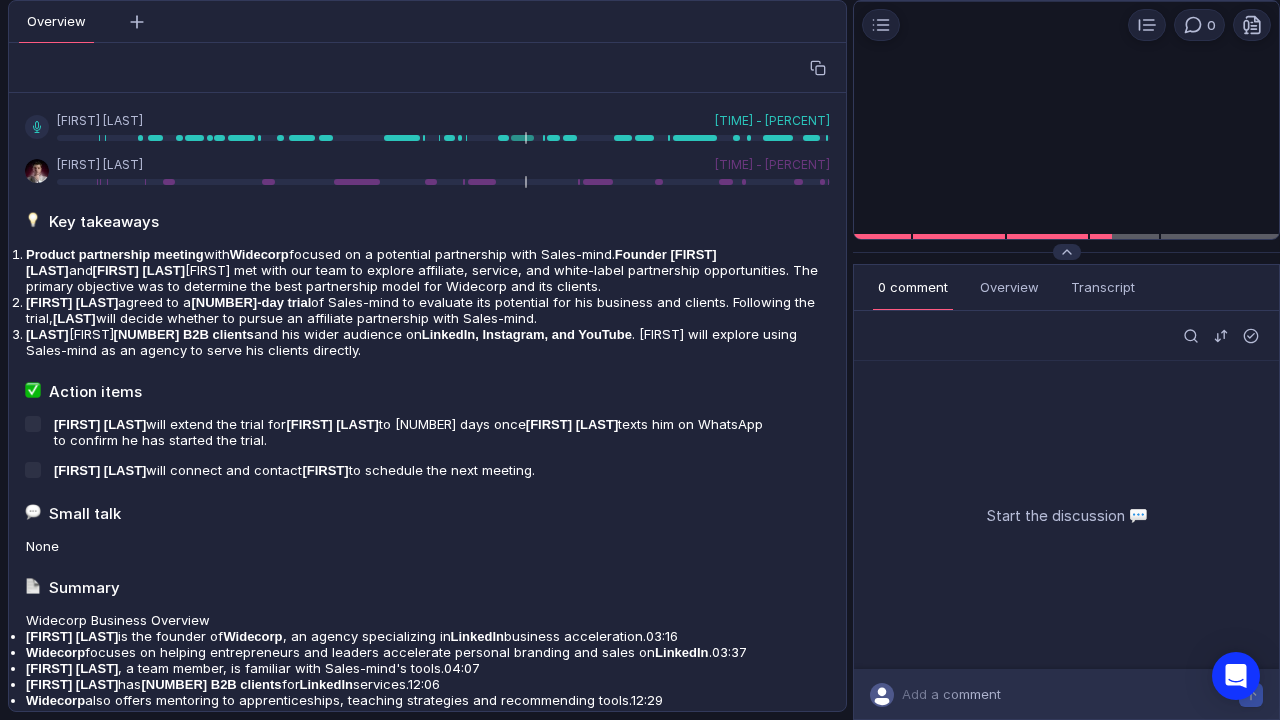 click at bounding box center (1493, 360) 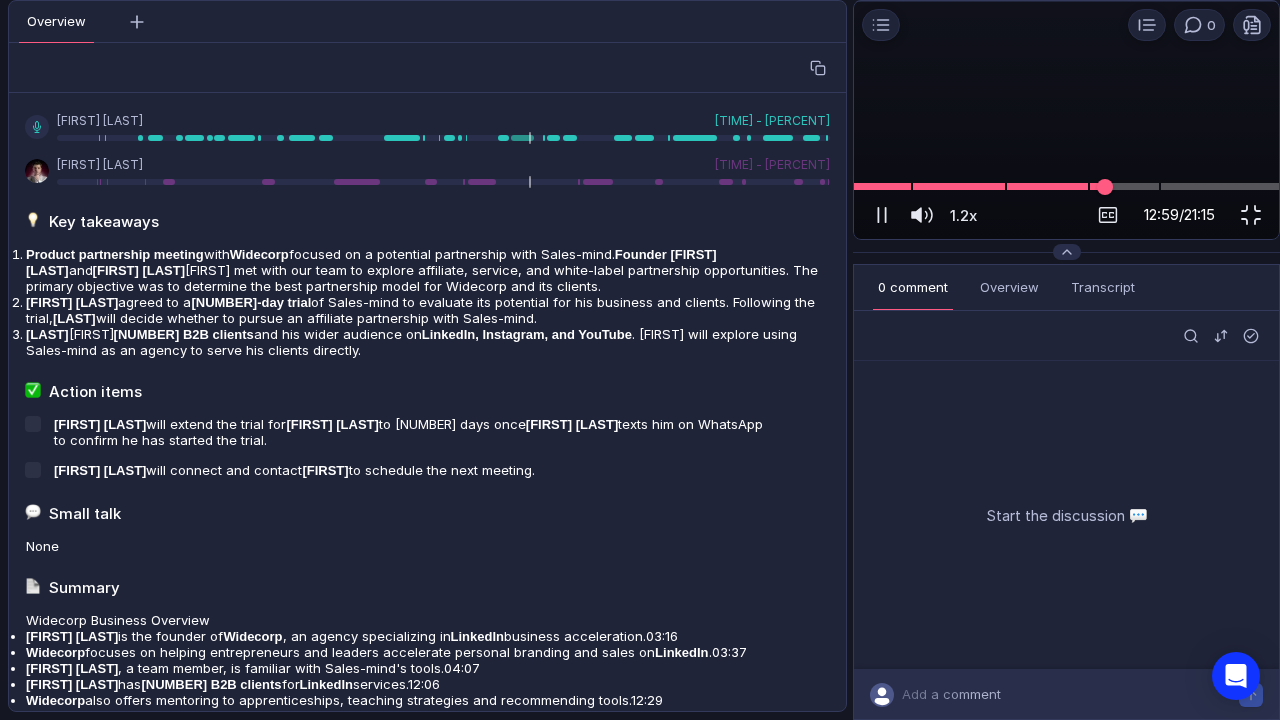 click at bounding box center (1066, 186) 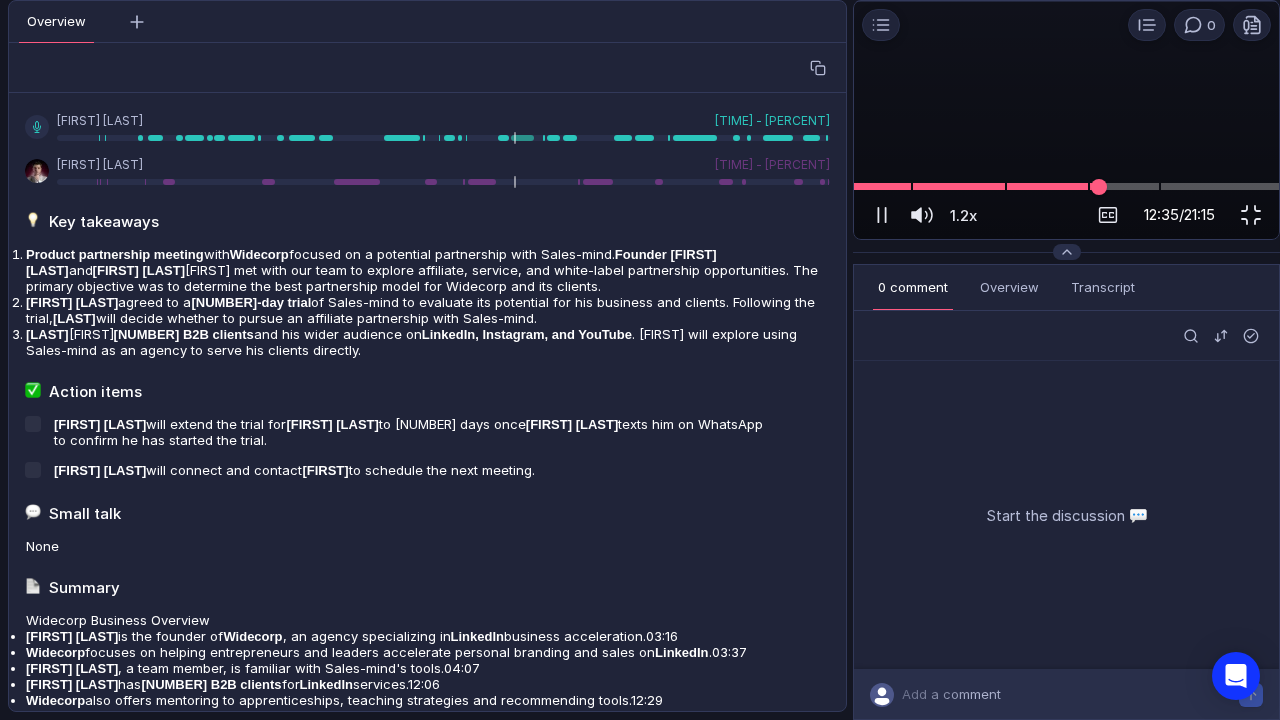 click at bounding box center (1066, 186) 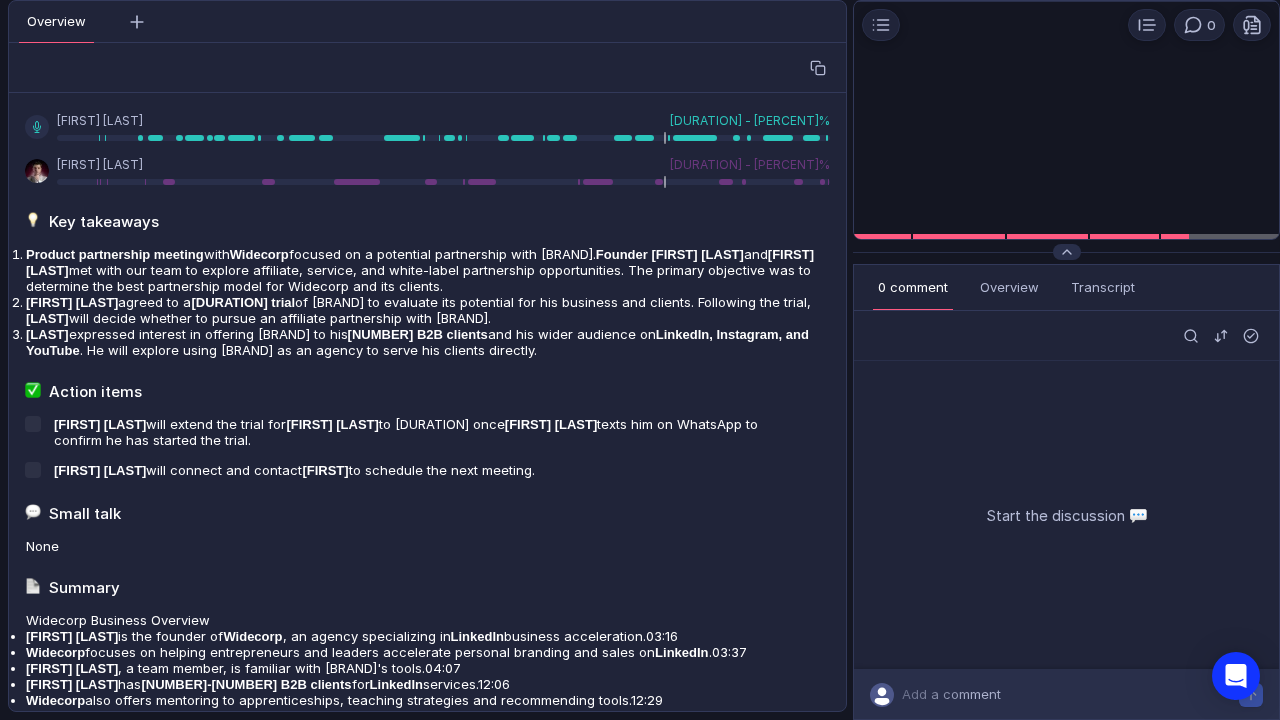 scroll, scrollTop: 0, scrollLeft: 0, axis: both 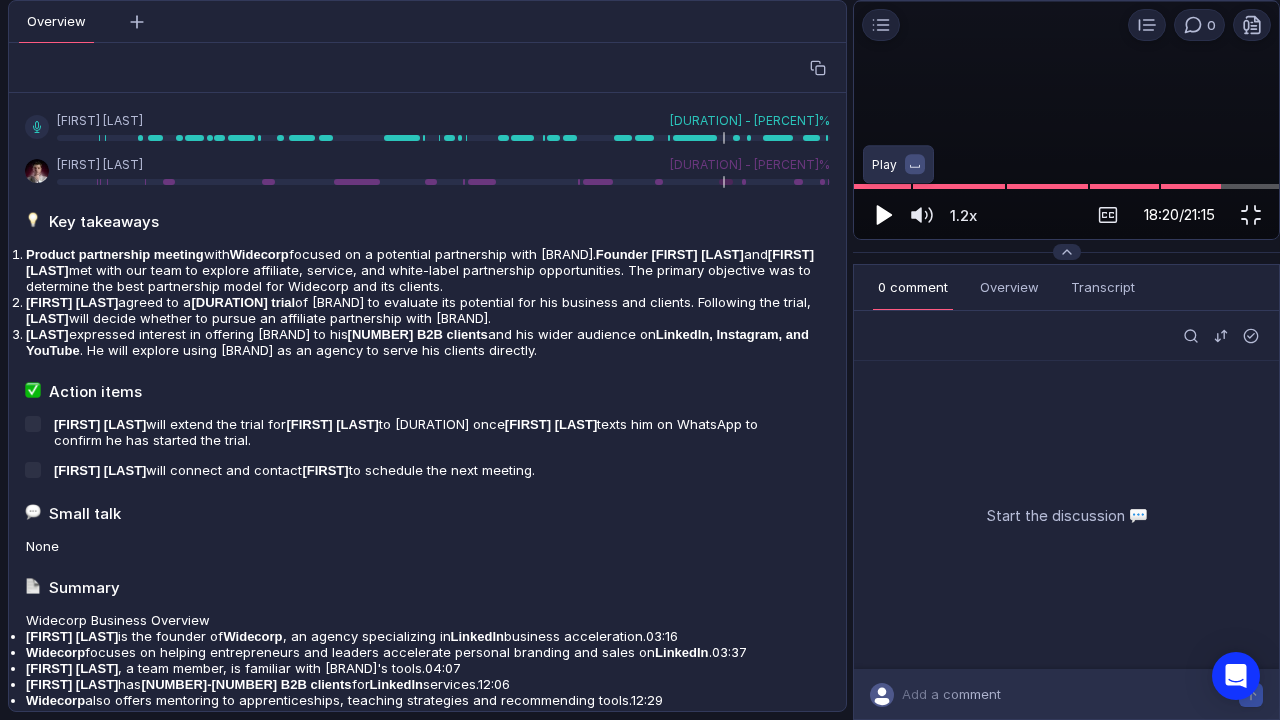 click at bounding box center (885, 215) 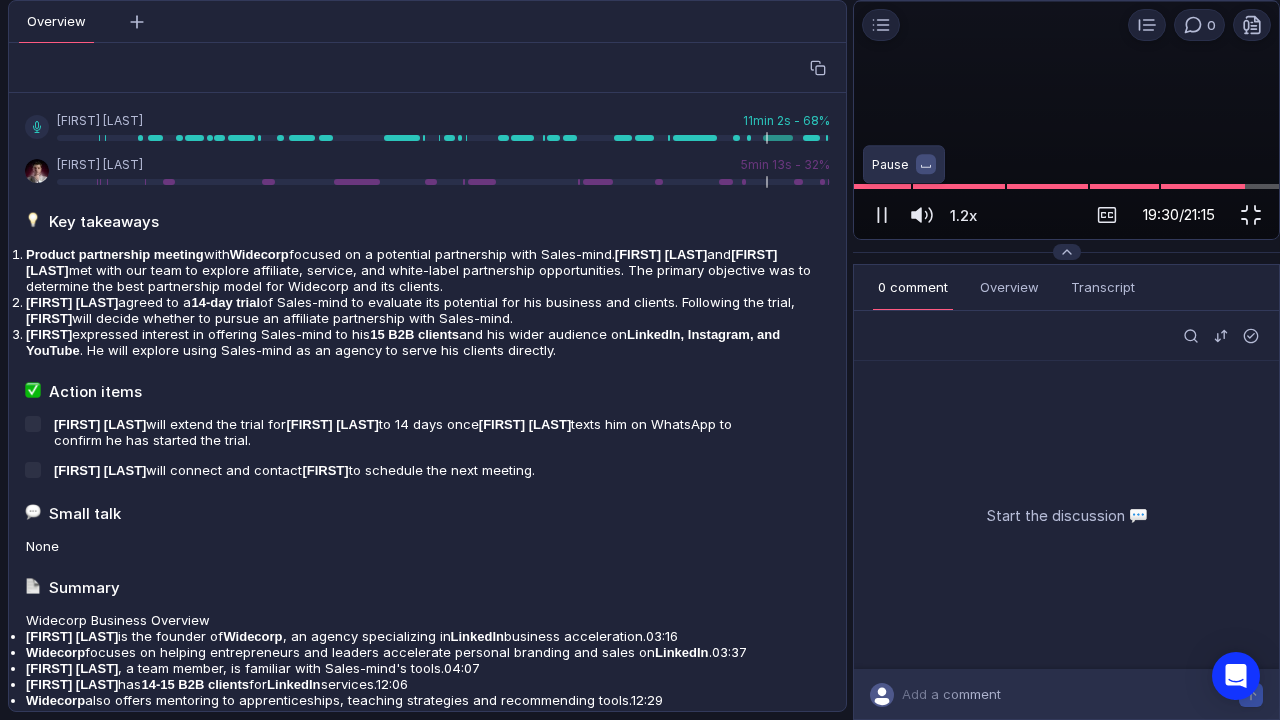 scroll, scrollTop: 0, scrollLeft: 0, axis: both 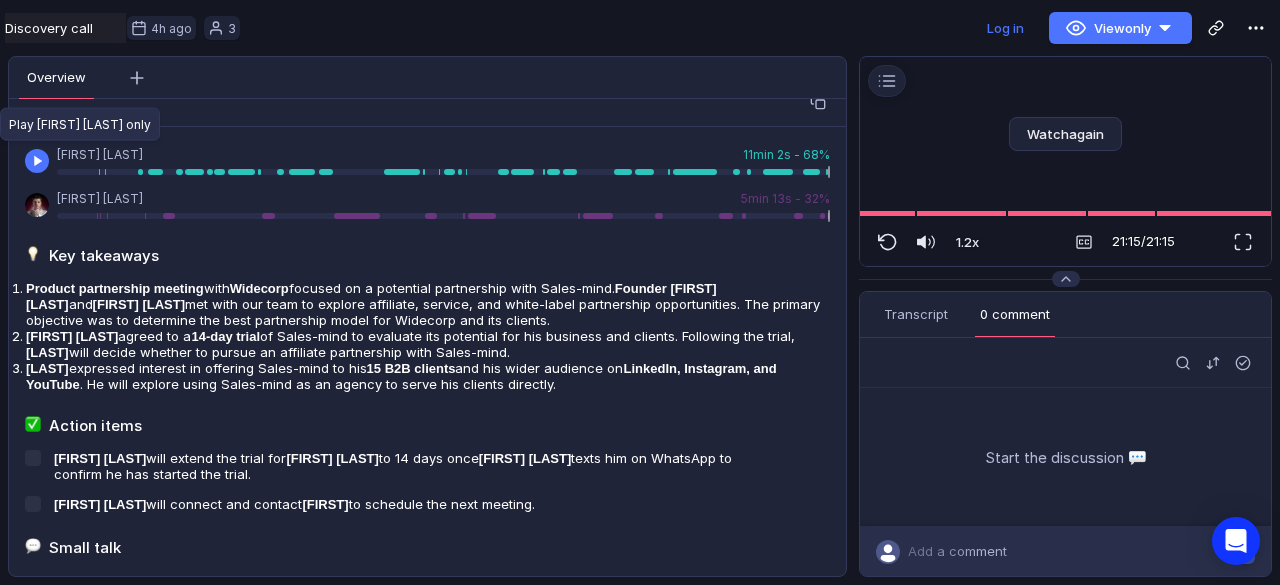 click at bounding box center (37, 161) 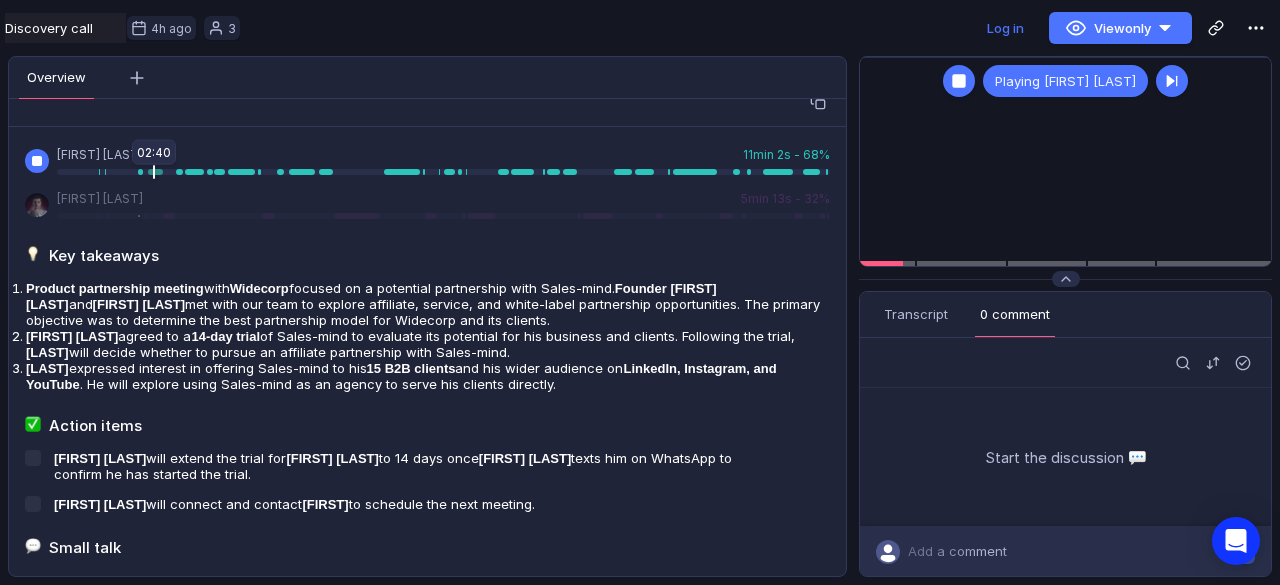 click at bounding box center [443, 172] 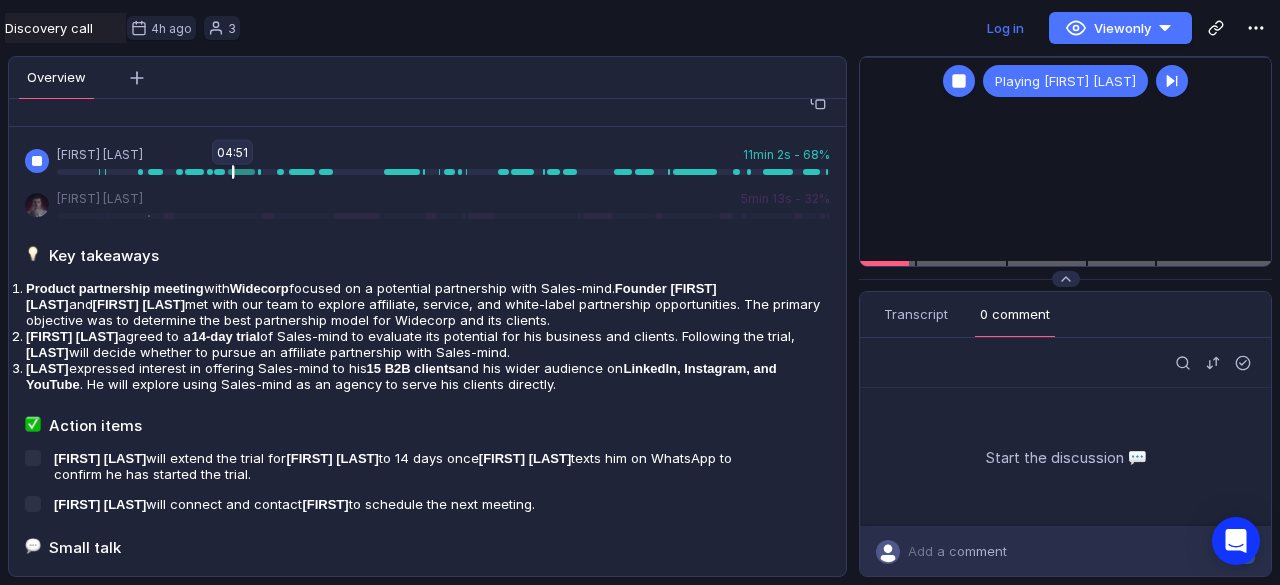 click at bounding box center [443, 172] 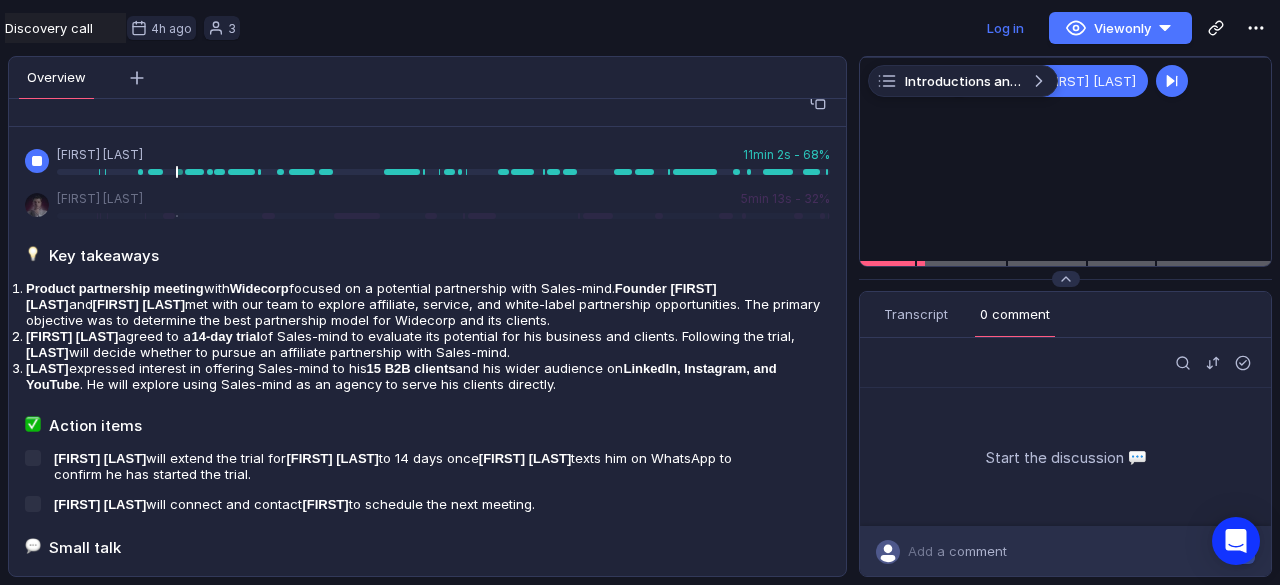 click at bounding box center (37, 161) 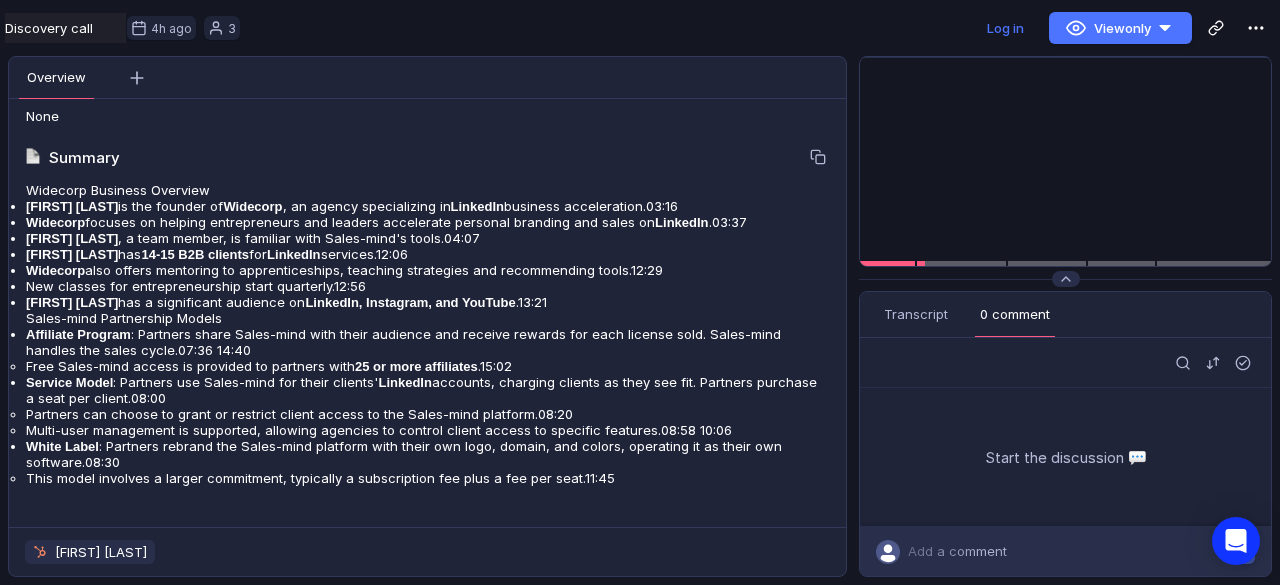 scroll, scrollTop: 597, scrollLeft: 0, axis: vertical 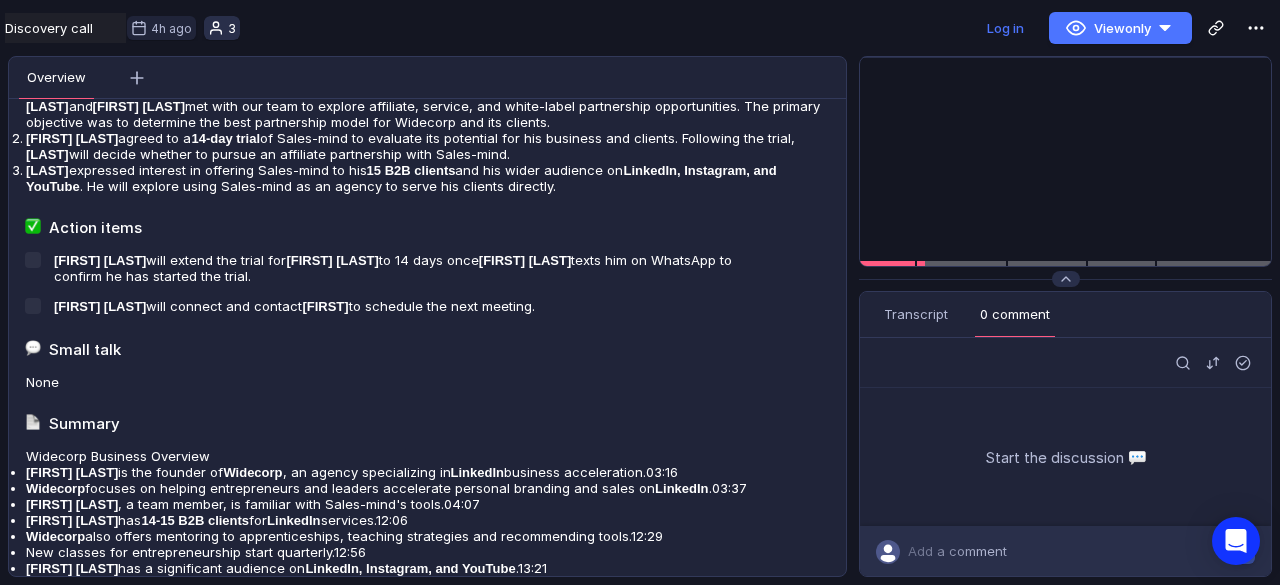 click on "3" at bounding box center (222, 28) 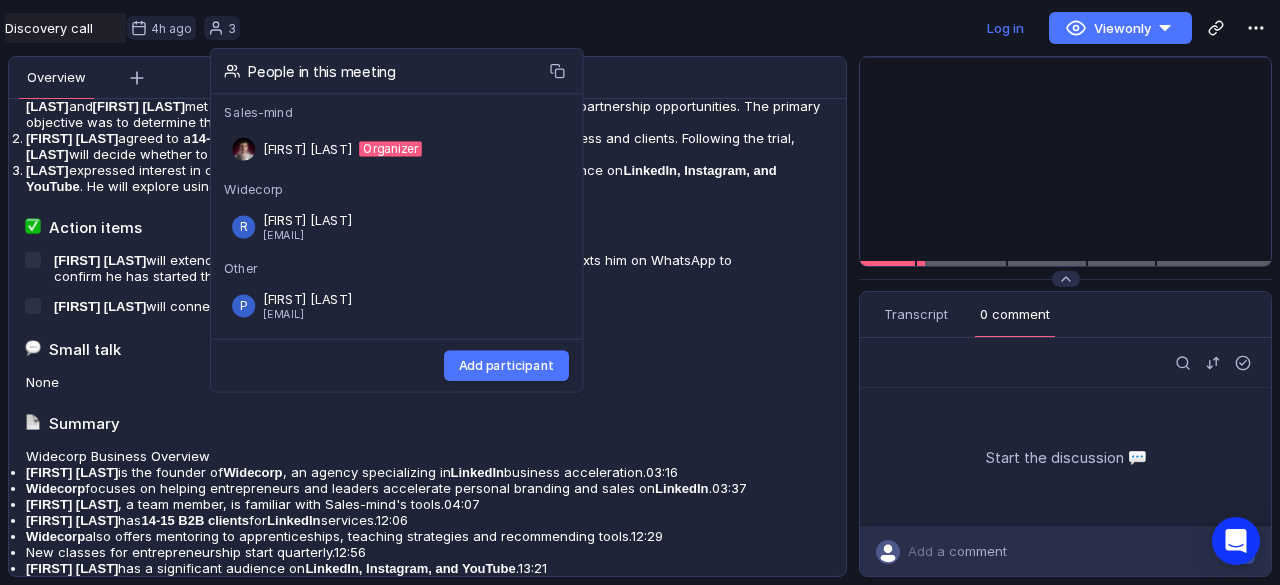 click on "Log in View  only" at bounding box center (766, 28) 